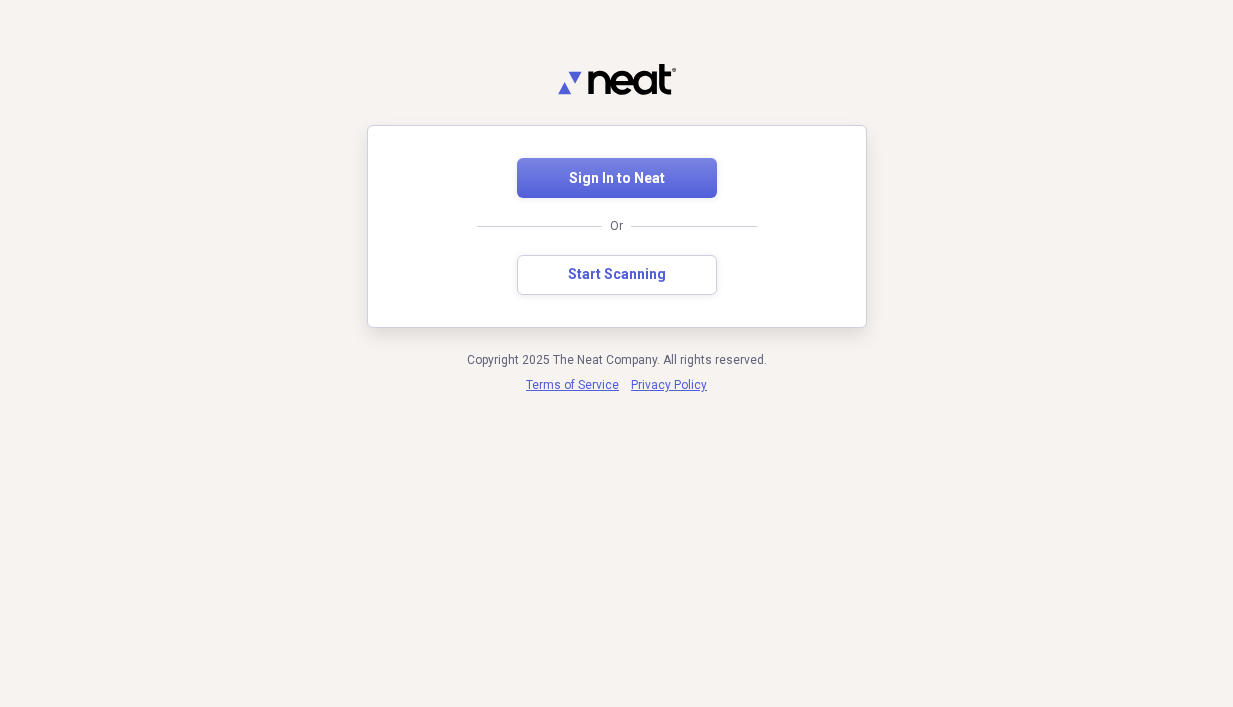 scroll, scrollTop: 0, scrollLeft: 0, axis: both 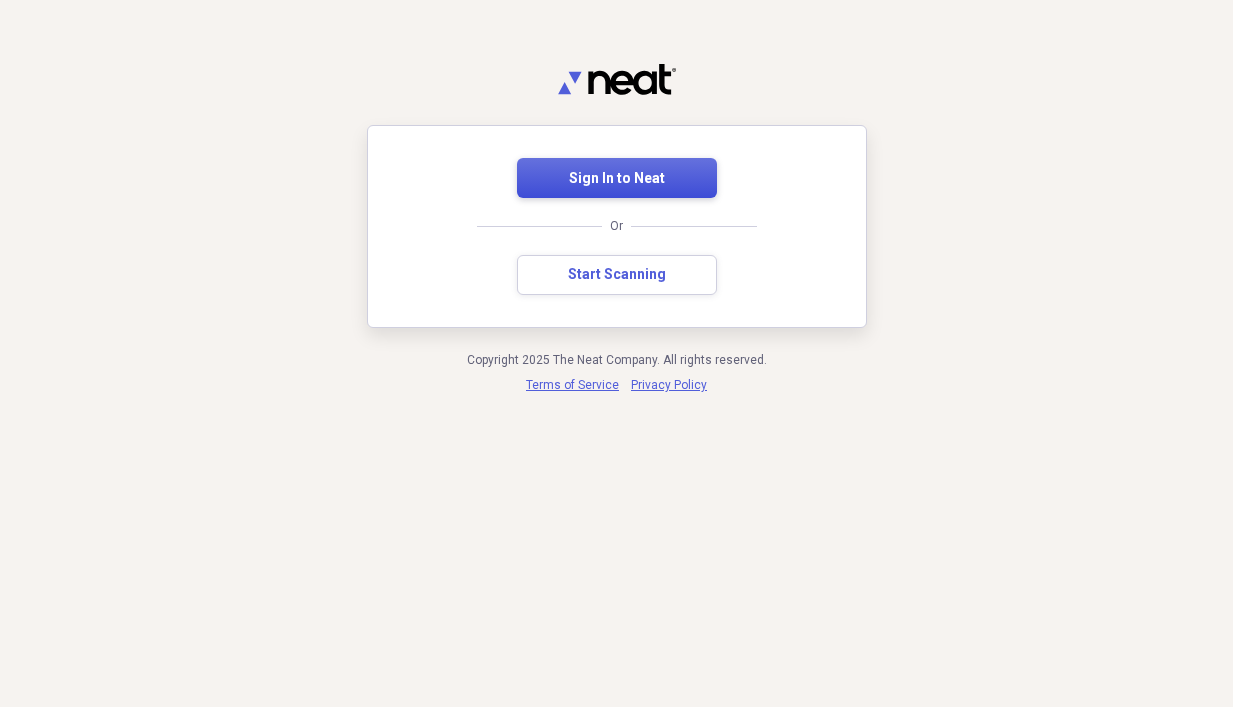 click on "Sign In to Neat" at bounding box center (617, 178) 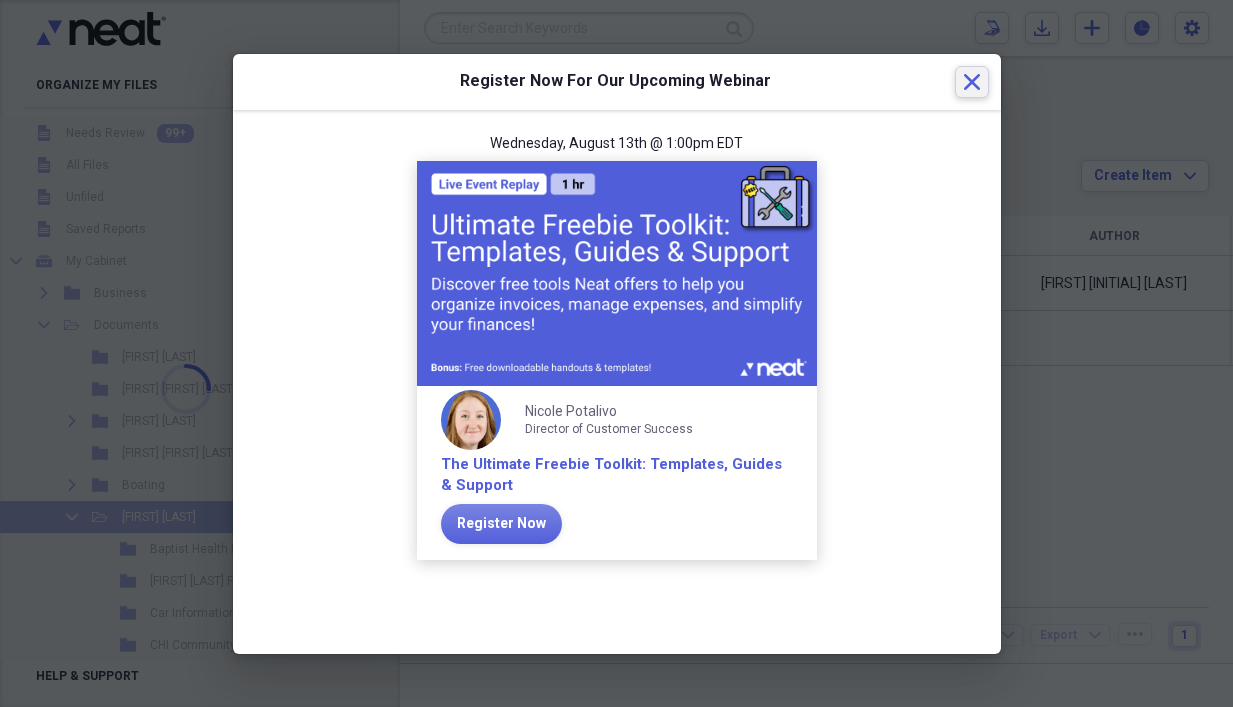 click on "Close" 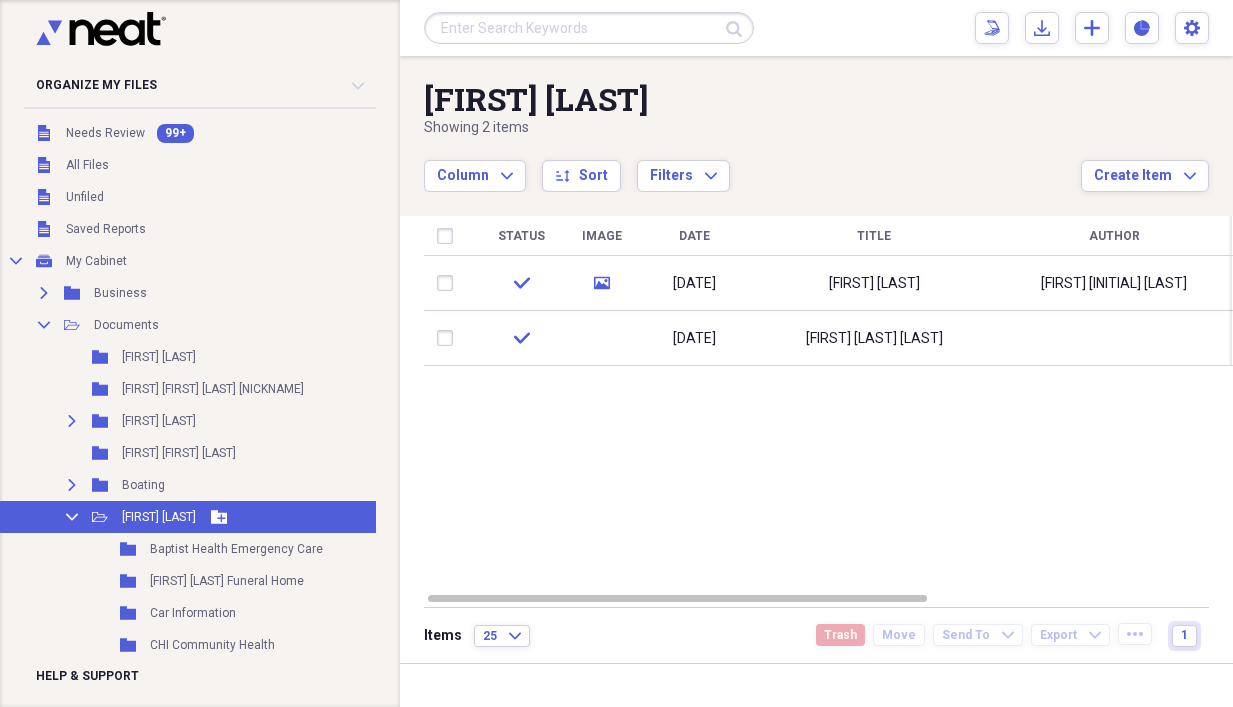 click on "Collapse" at bounding box center [72, 517] 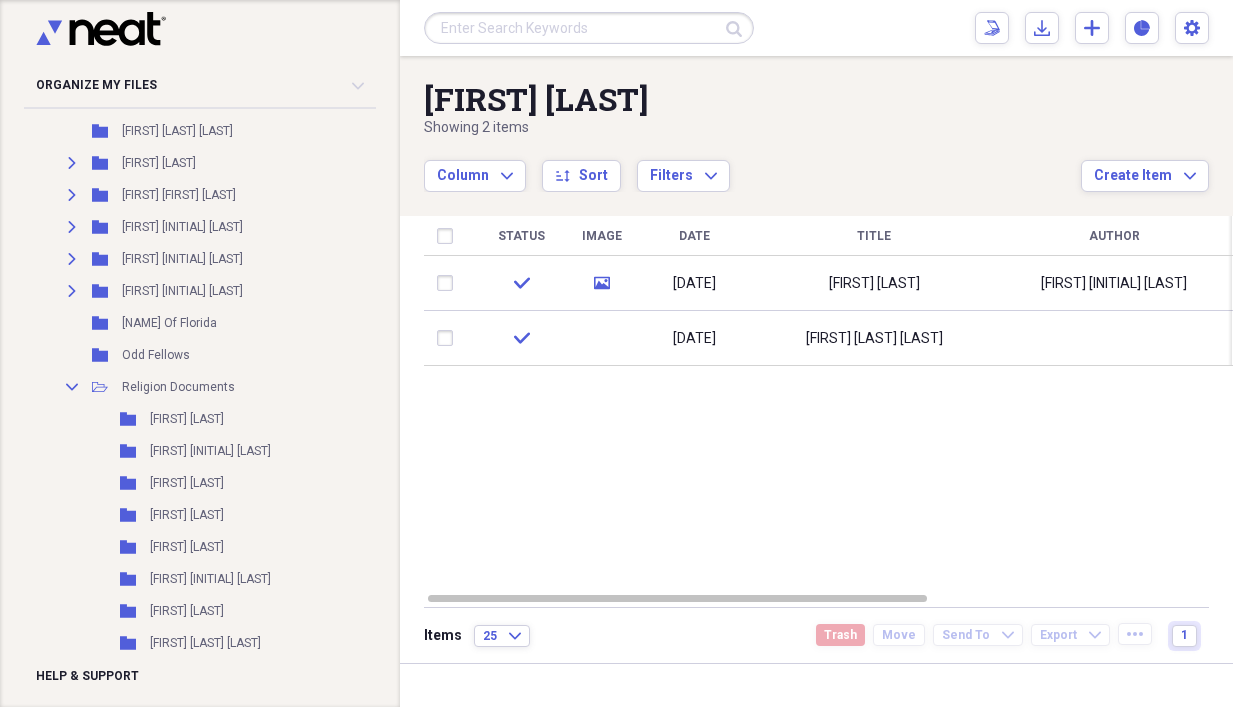 scroll, scrollTop: 700, scrollLeft: 0, axis: vertical 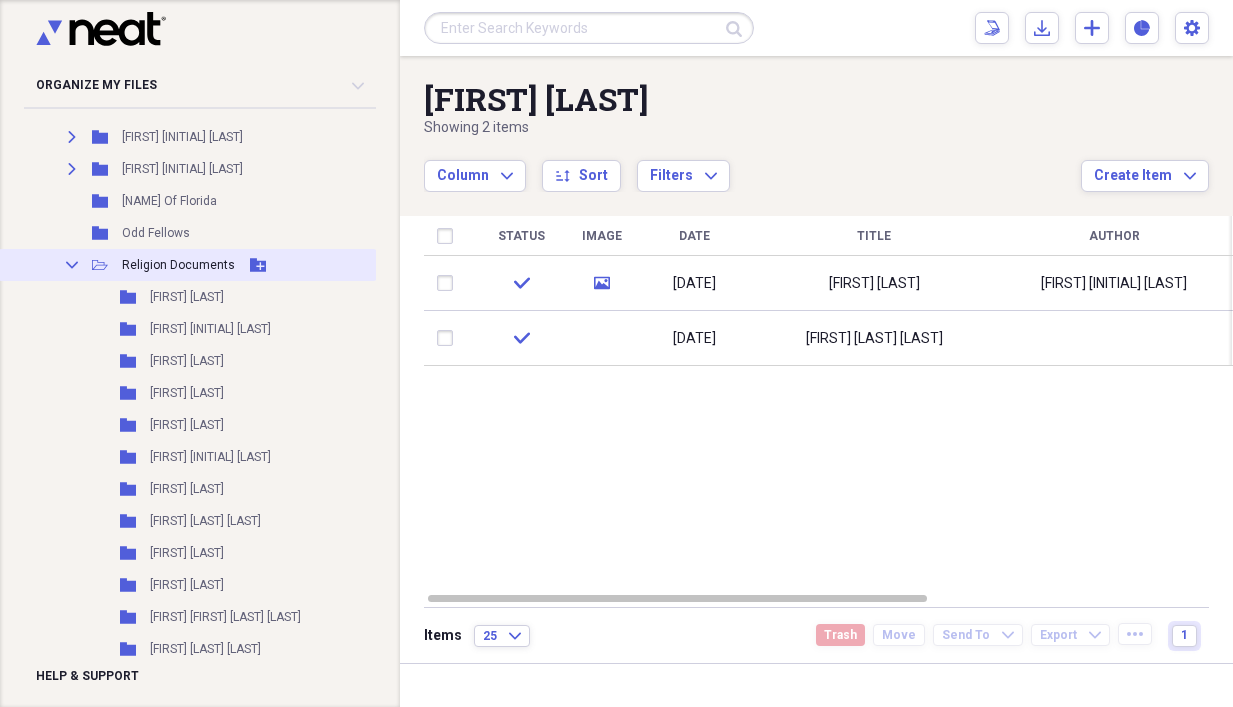 click on "Collapse Open Folder Religion Documents Add Folder" at bounding box center (187, 265) 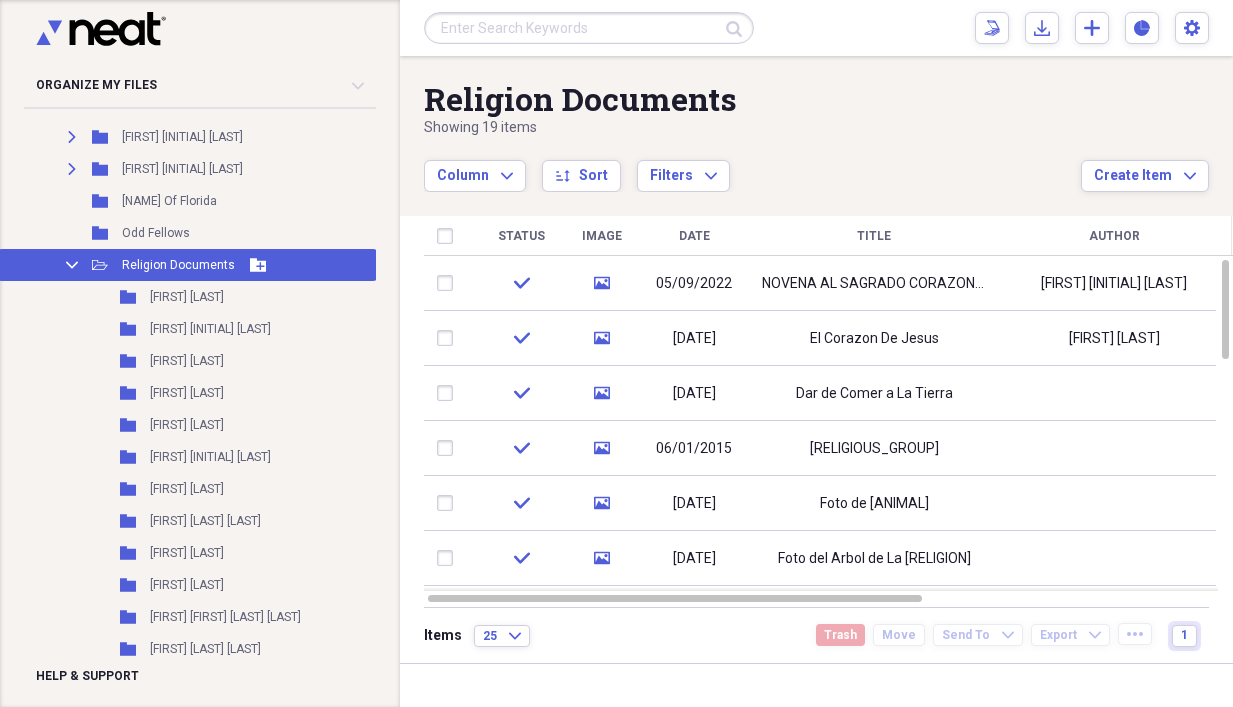 click 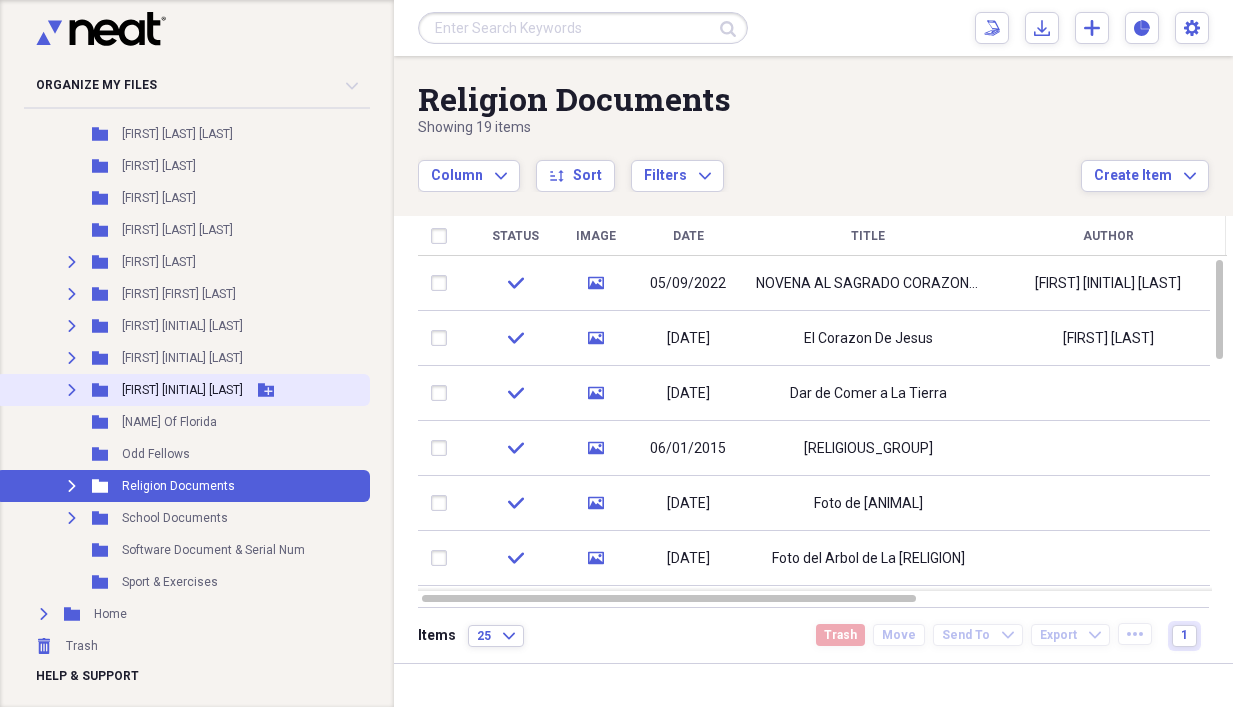 click on "Expand" at bounding box center (72, 390) 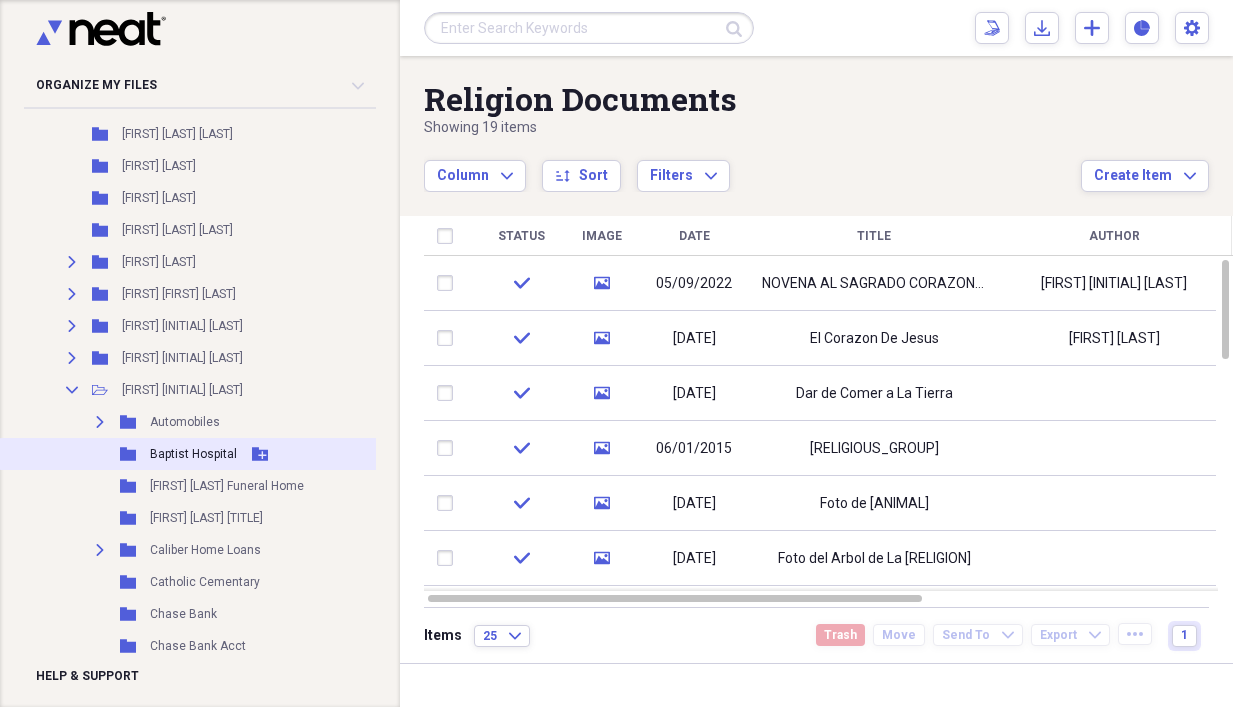 click on "Baptist Hospital" at bounding box center [193, 454] 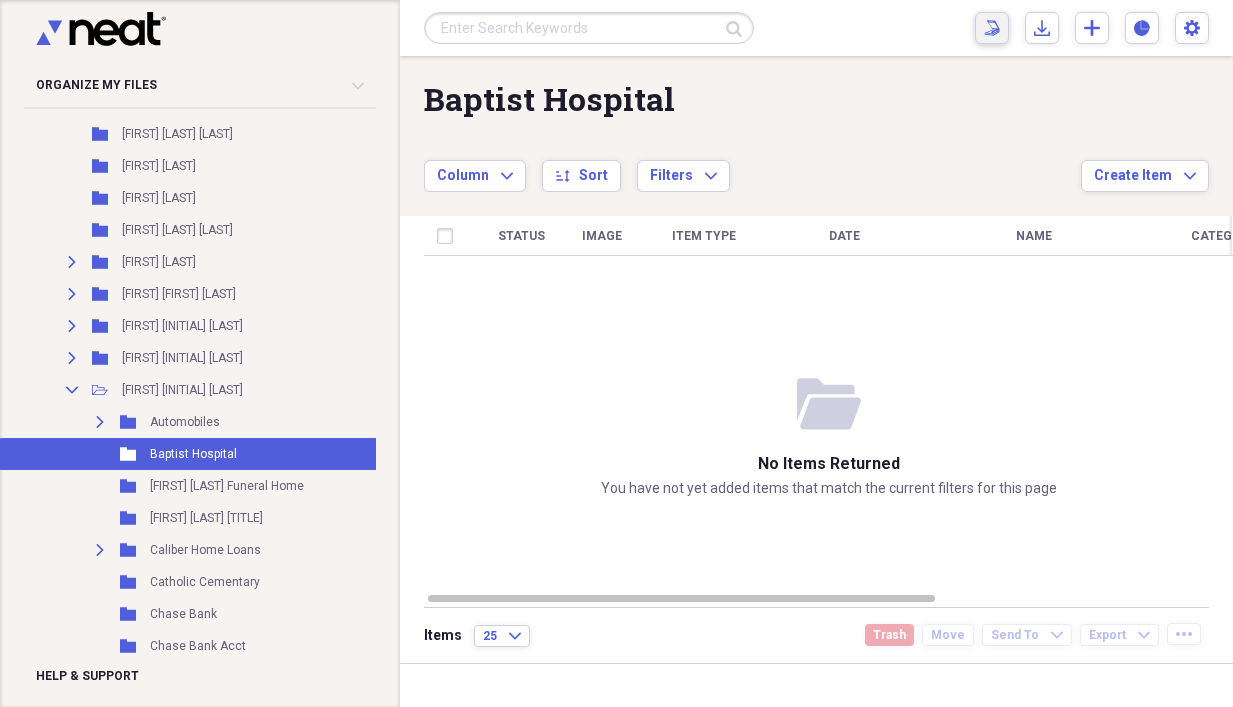 click on "Scan" 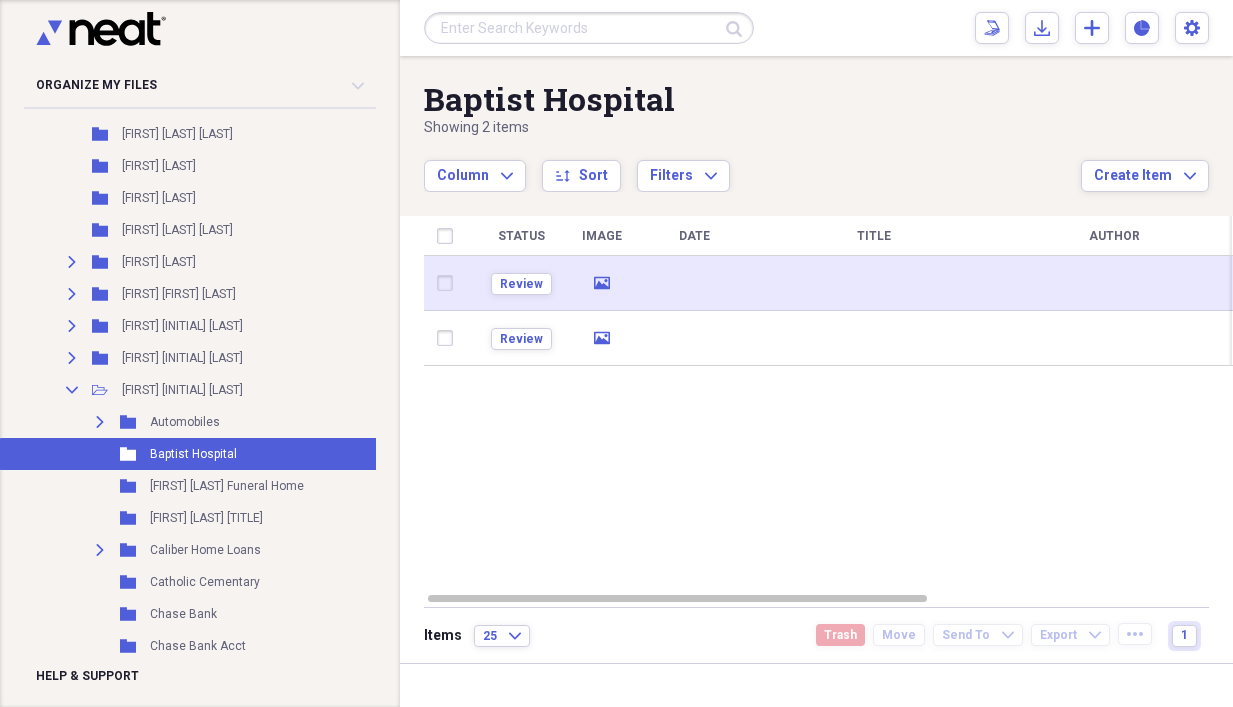 click on "media" at bounding box center (602, 283) 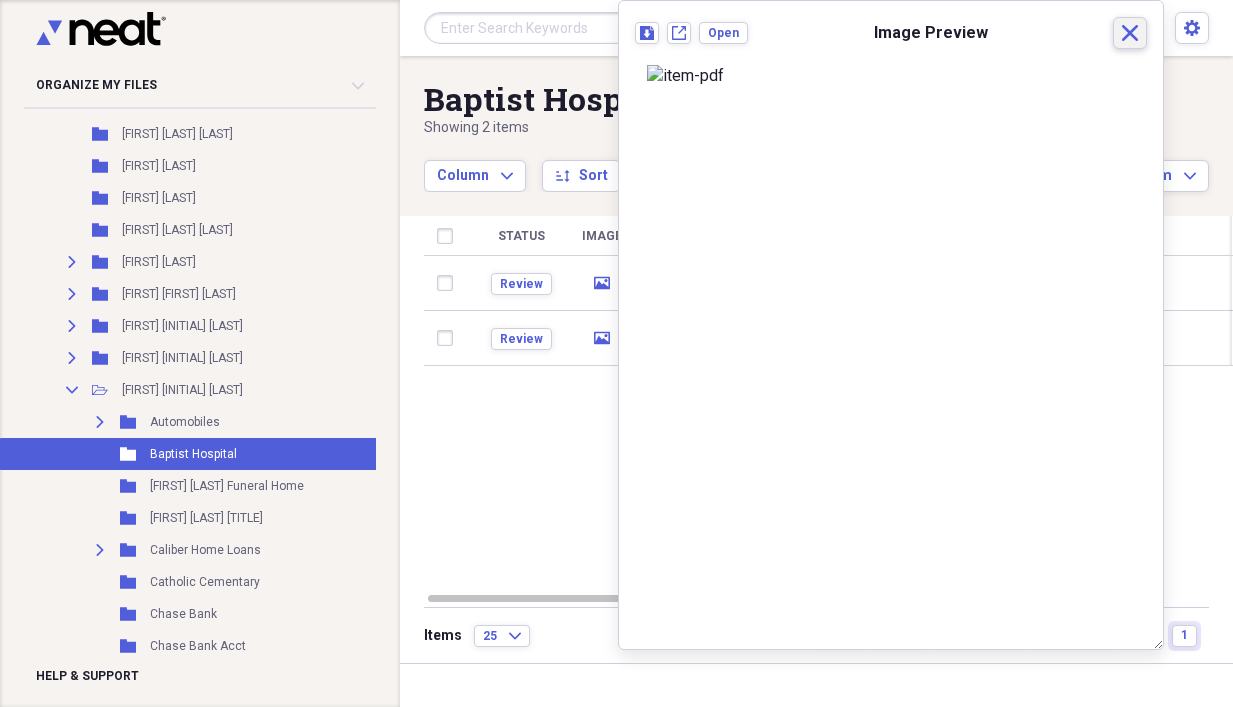 click on "Close" 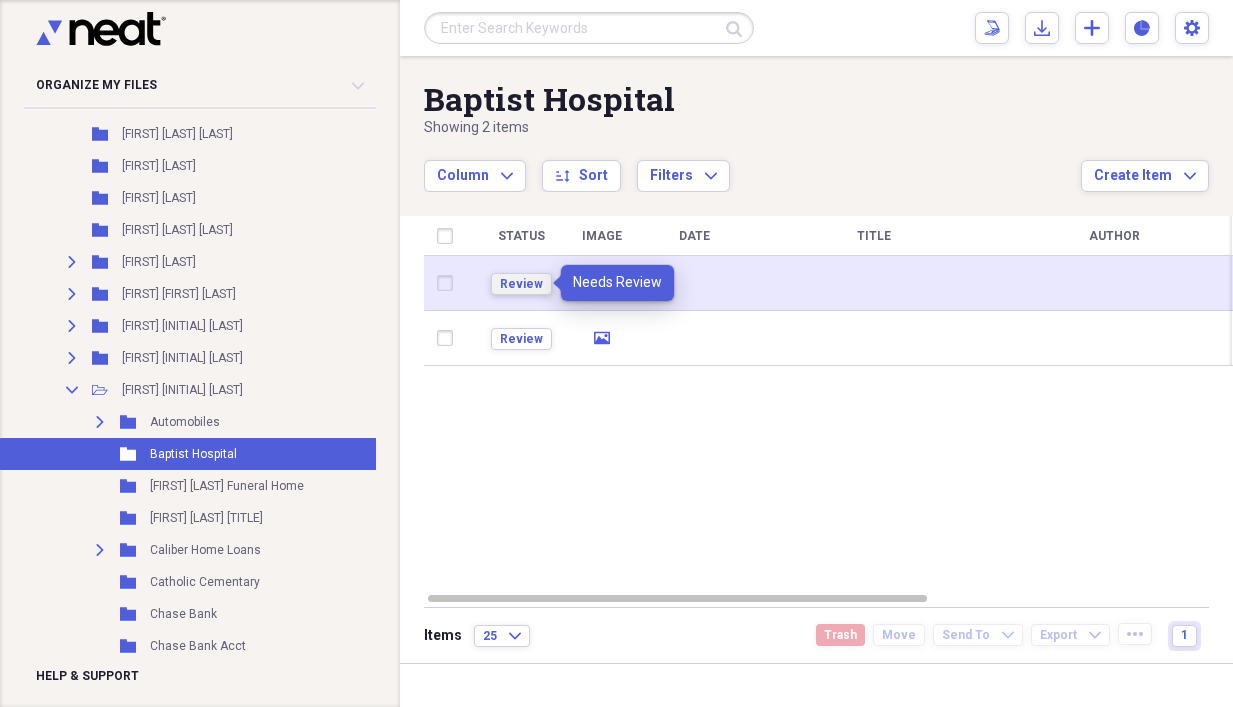 click on "Review" at bounding box center (521, 284) 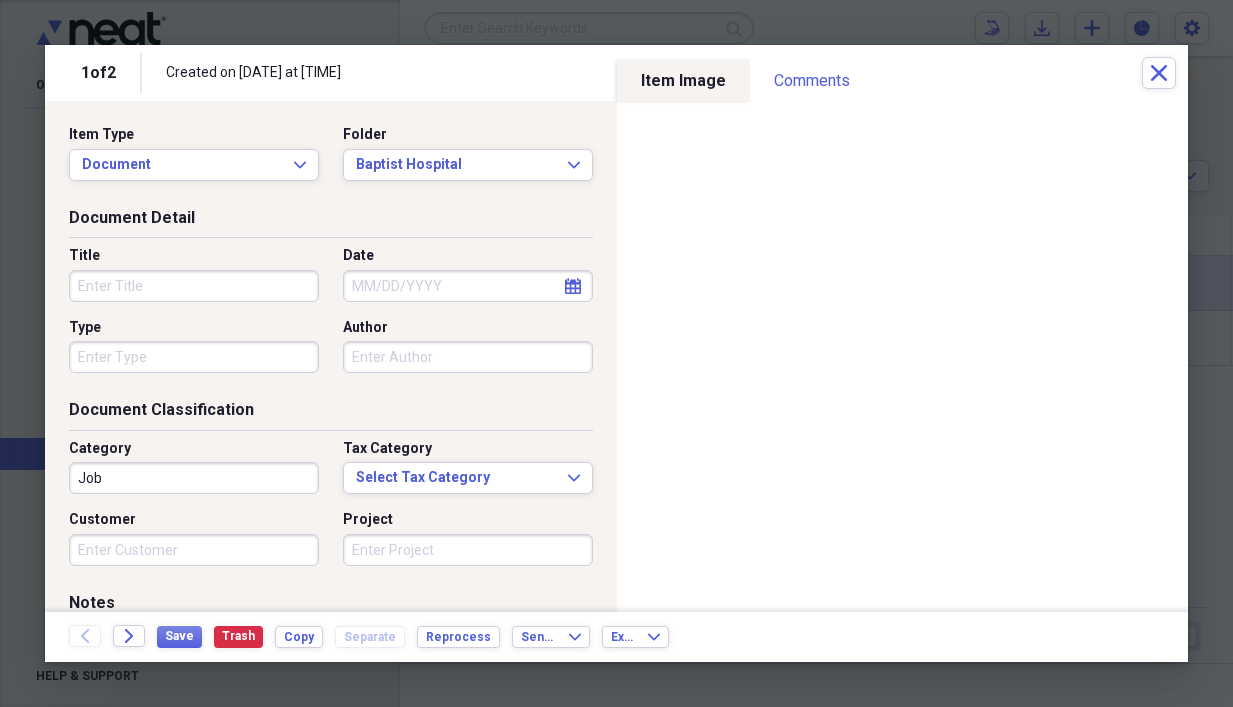 click on "calendar Calendar" at bounding box center [573, 286] 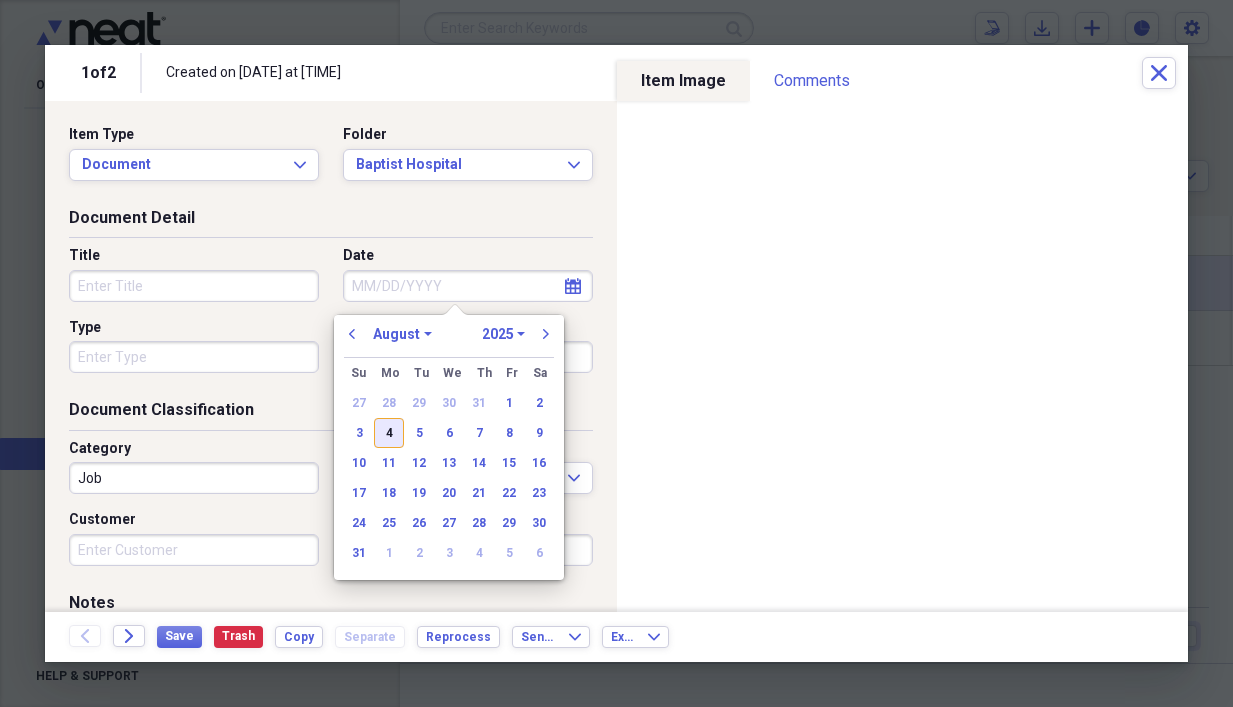 click on "4" at bounding box center (389, 433) 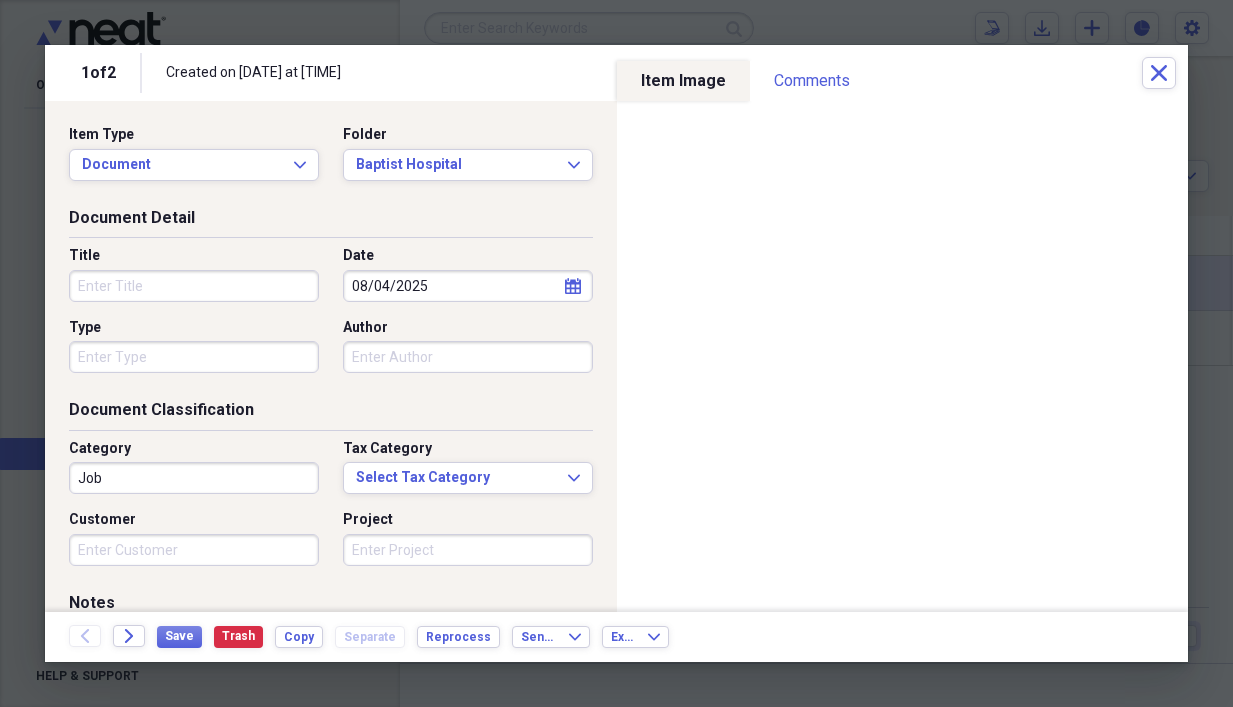 click on "Title" at bounding box center [194, 286] 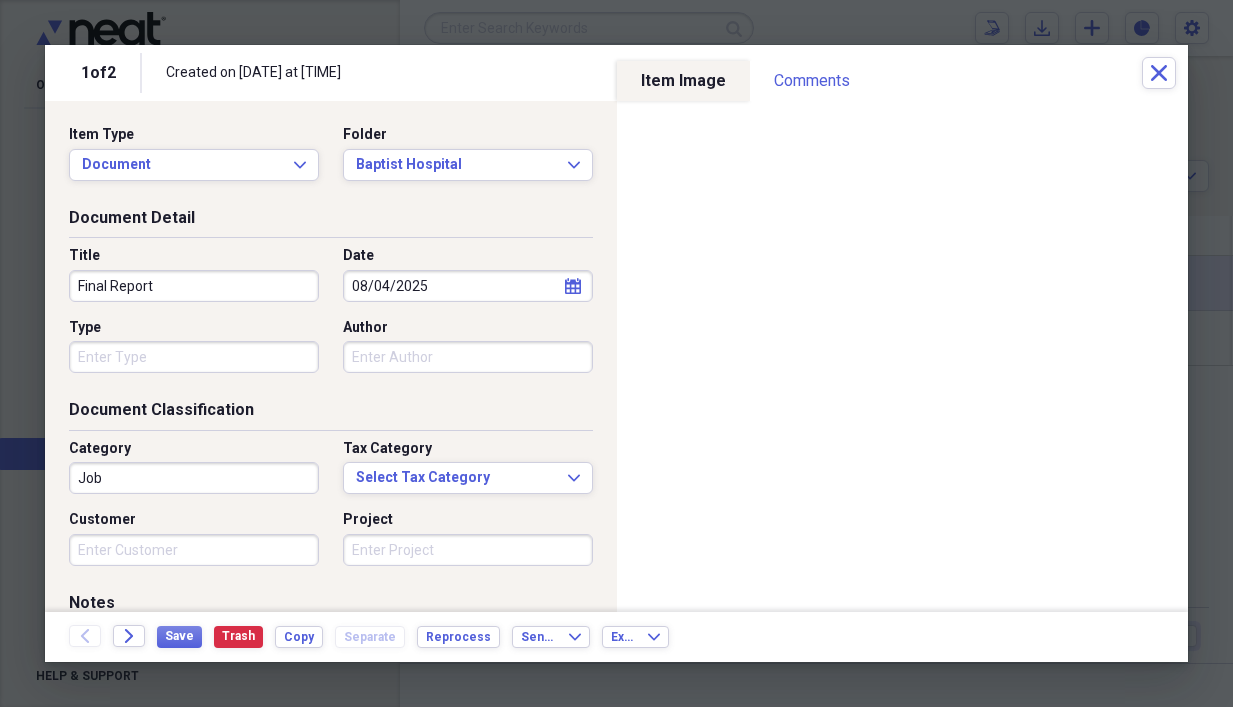 type on "Final Report" 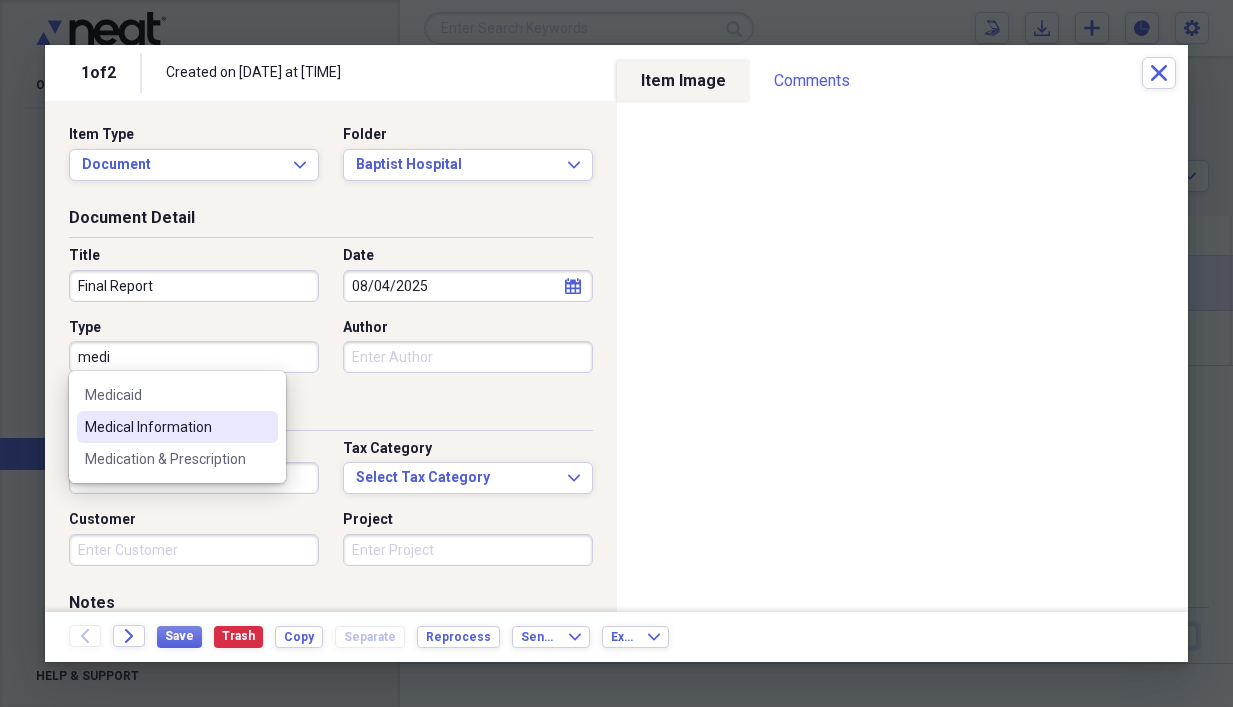 click on "Medical Information" at bounding box center (165, 427) 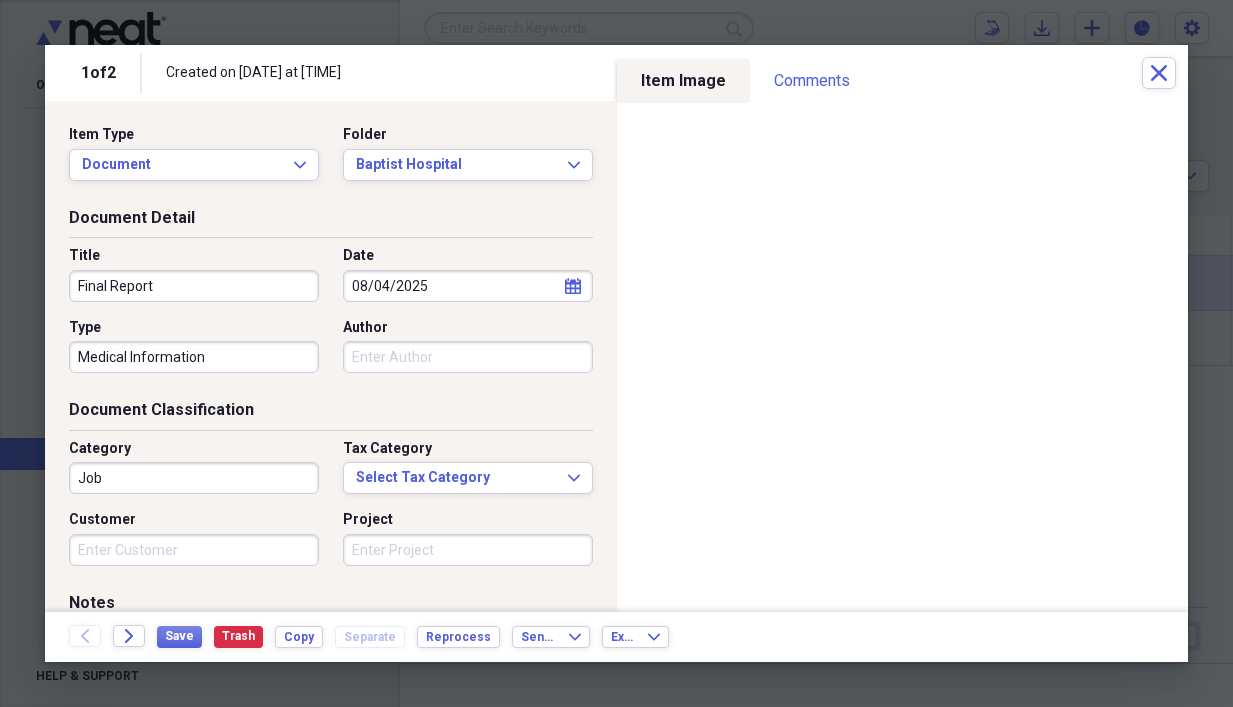 click on "Author" at bounding box center (468, 357) 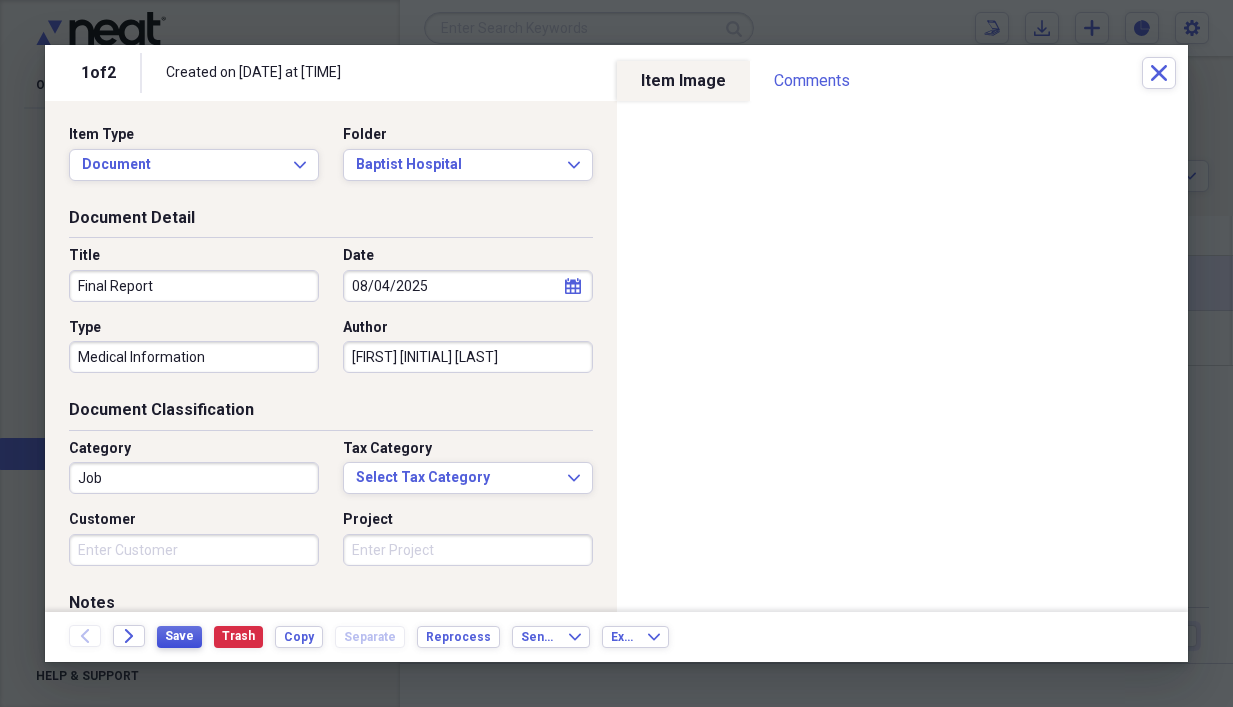 type on "[FIRST] [INITIAL] [LAST]" 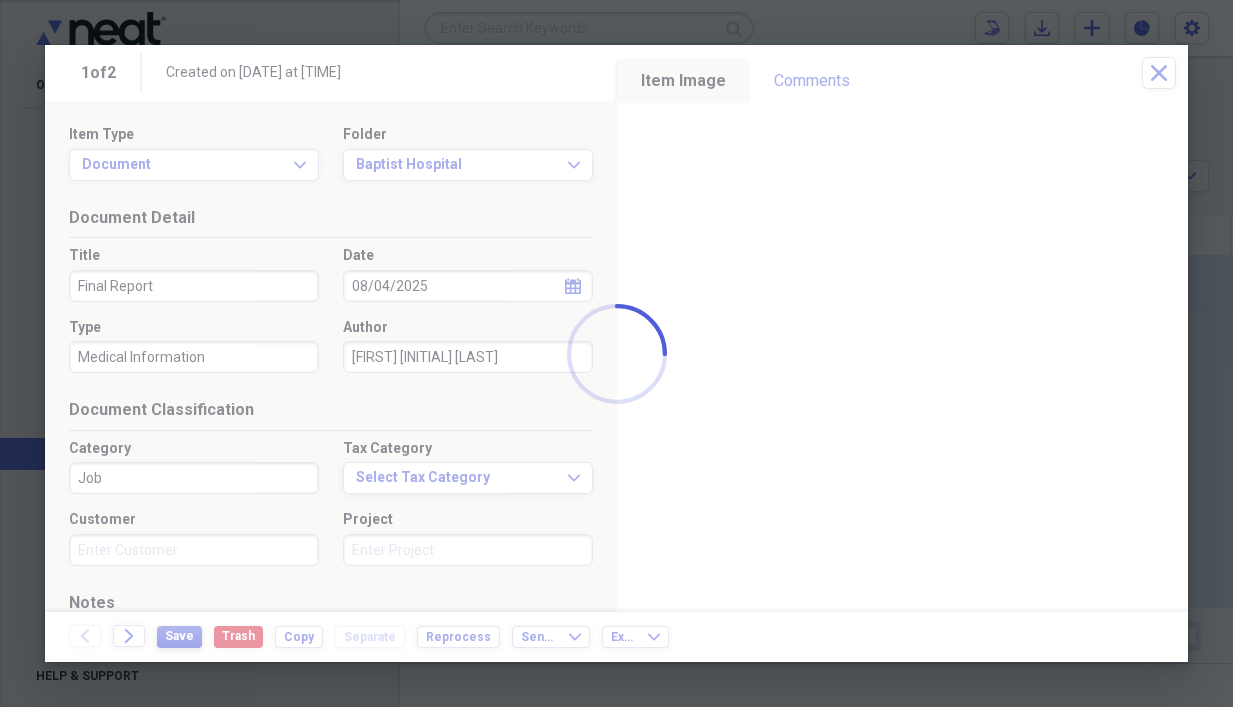 type on "Final Report" 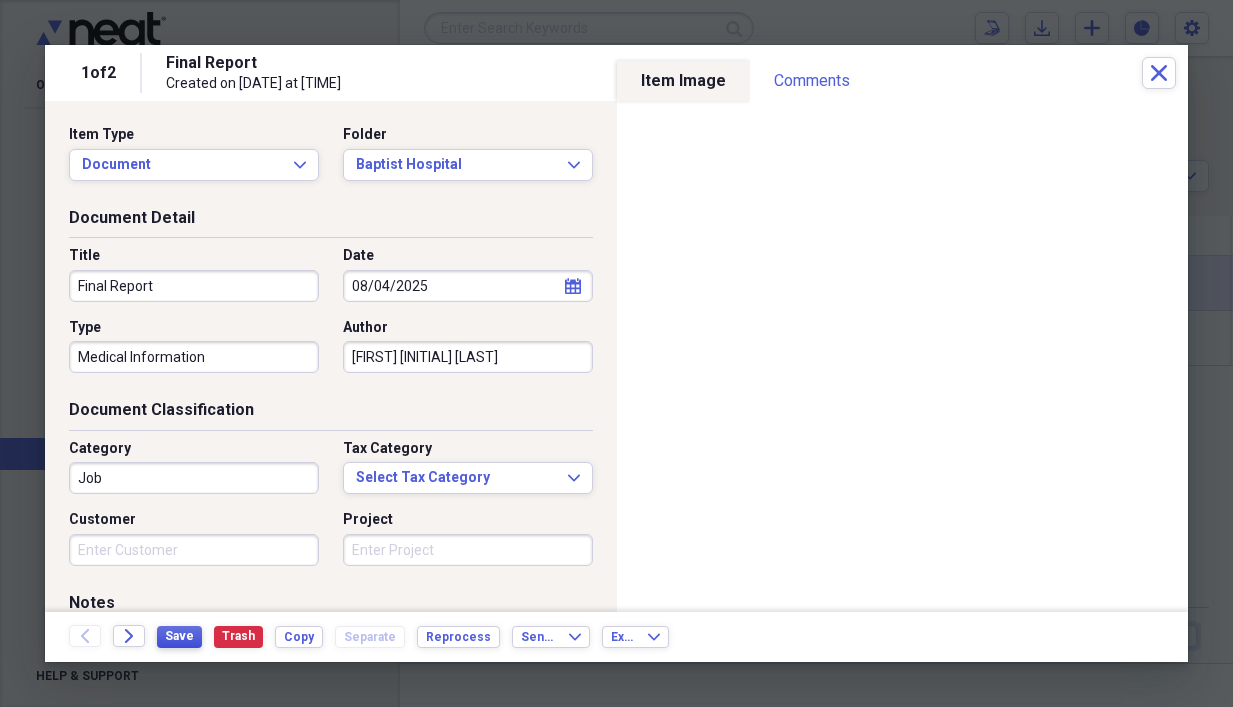 click on "Save" at bounding box center [179, 636] 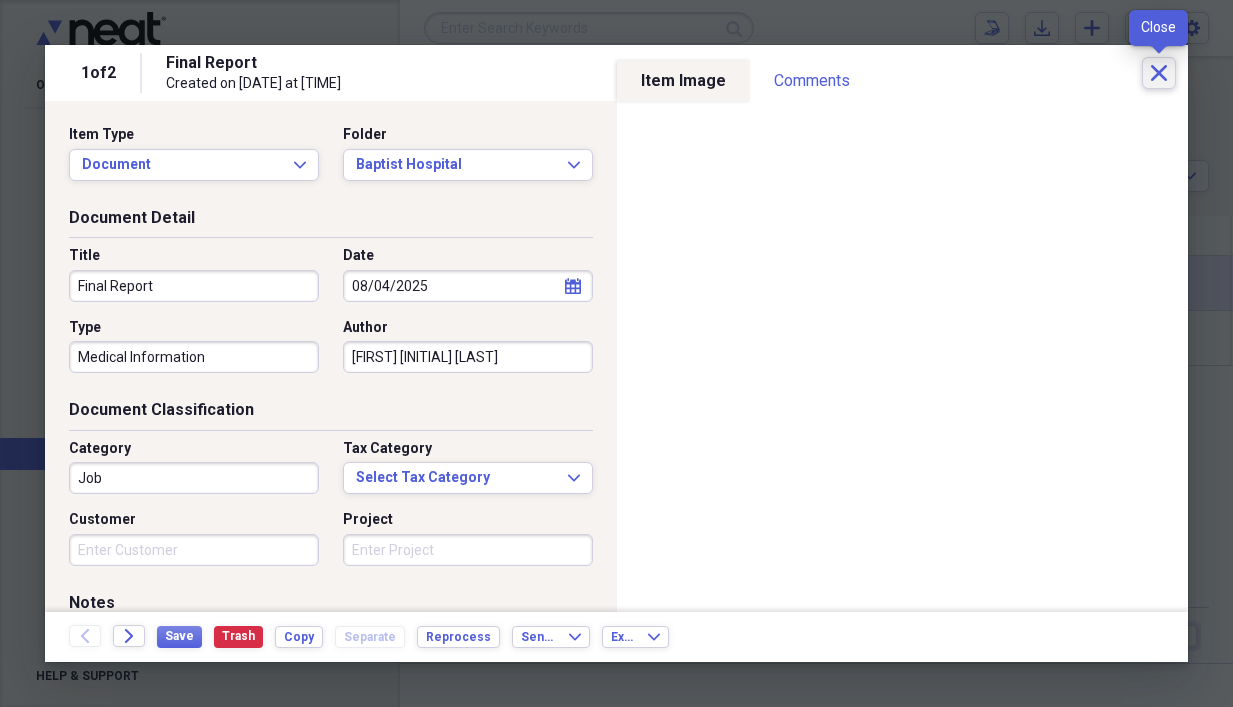 click 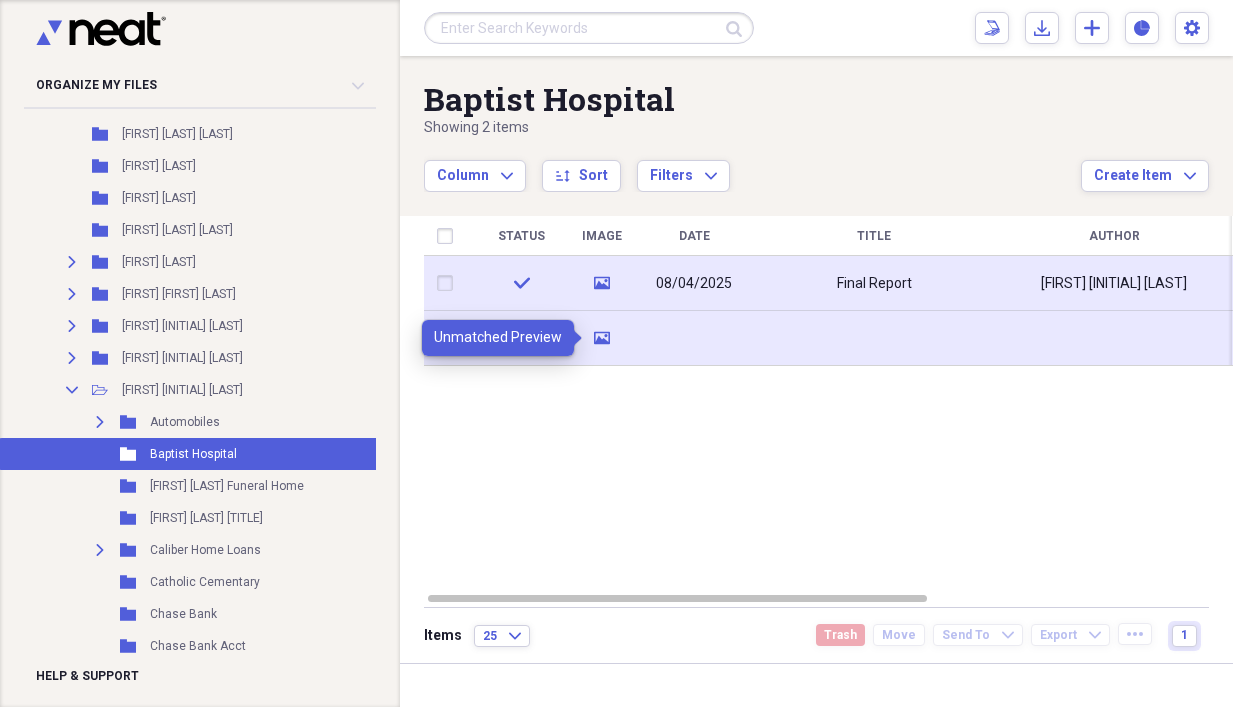 click 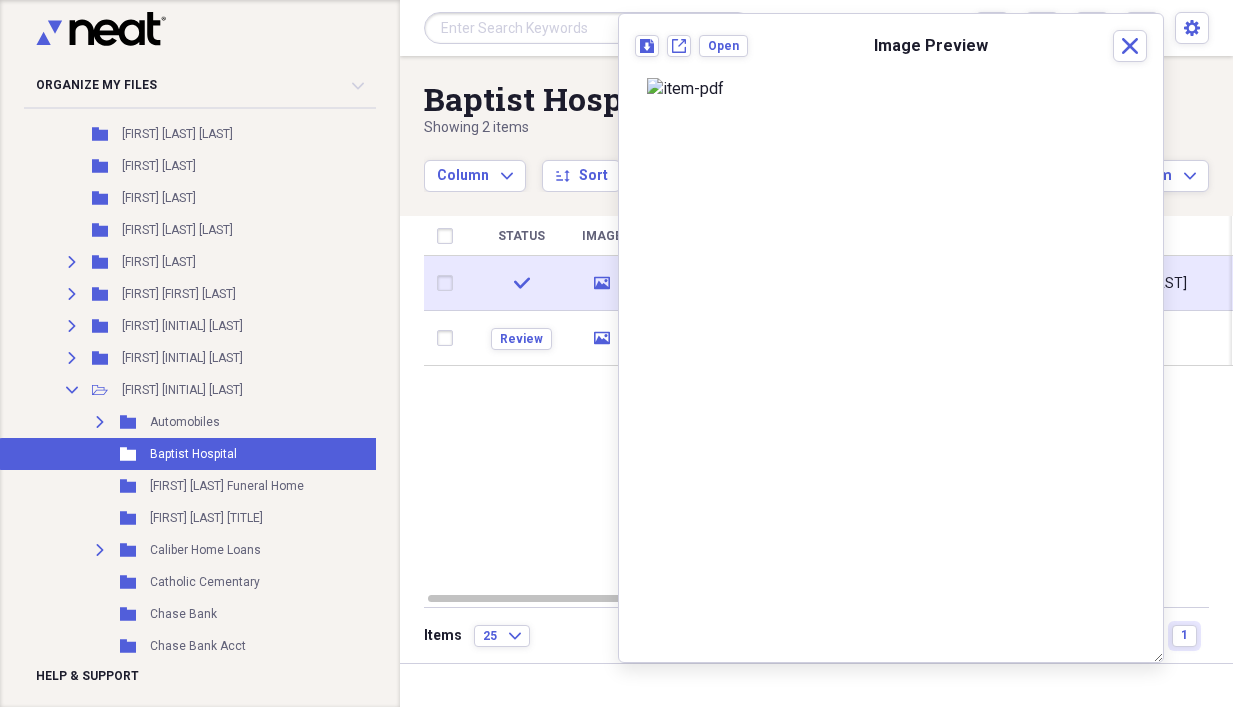 scroll, scrollTop: 0, scrollLeft: 0, axis: both 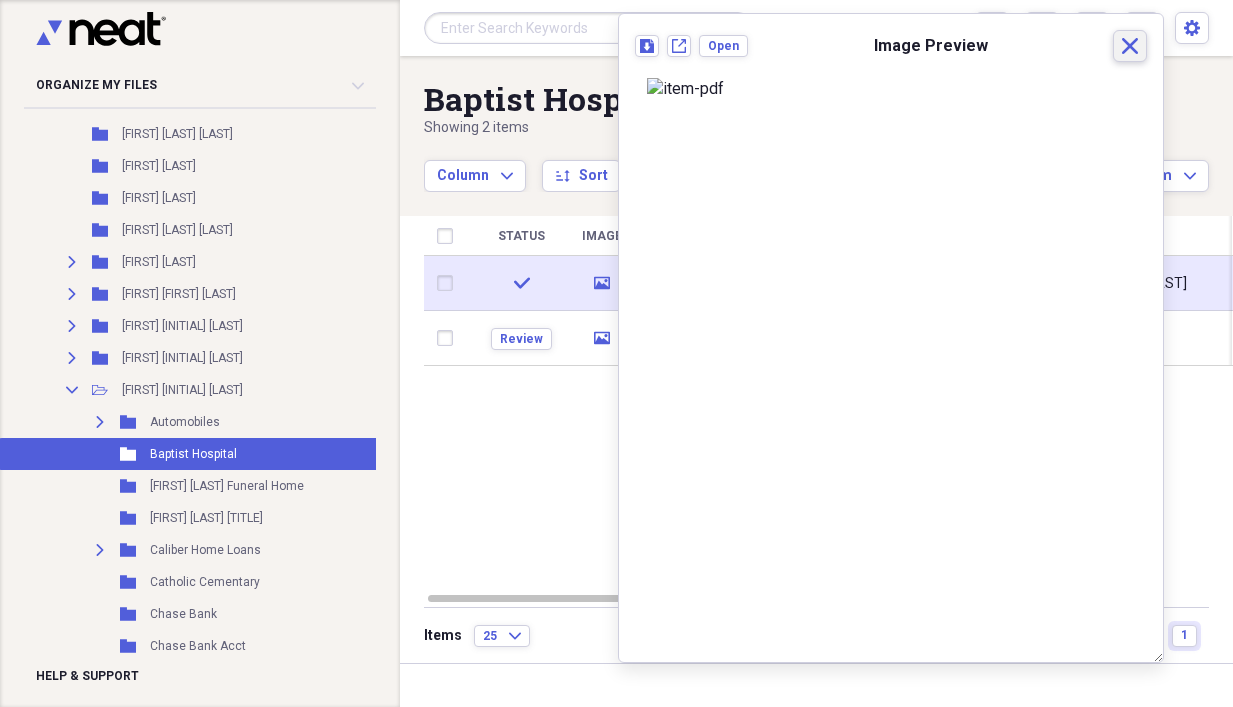 click on "Close" 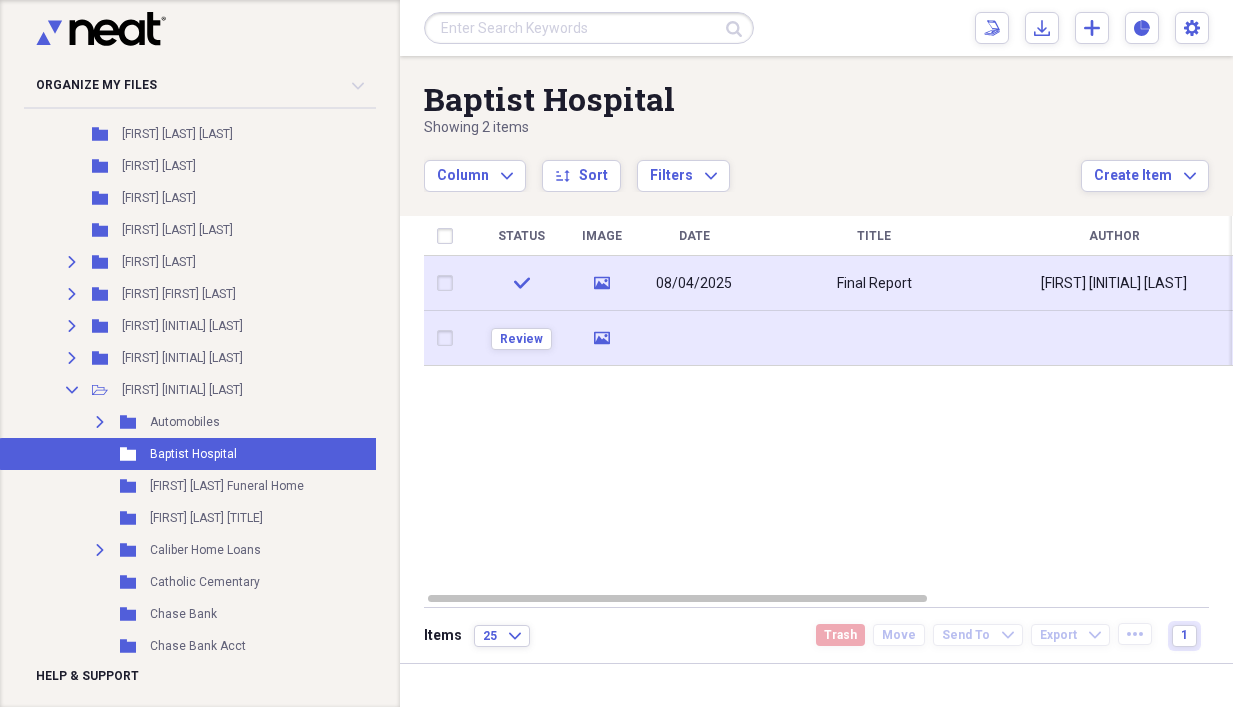 click at bounding box center (449, 338) 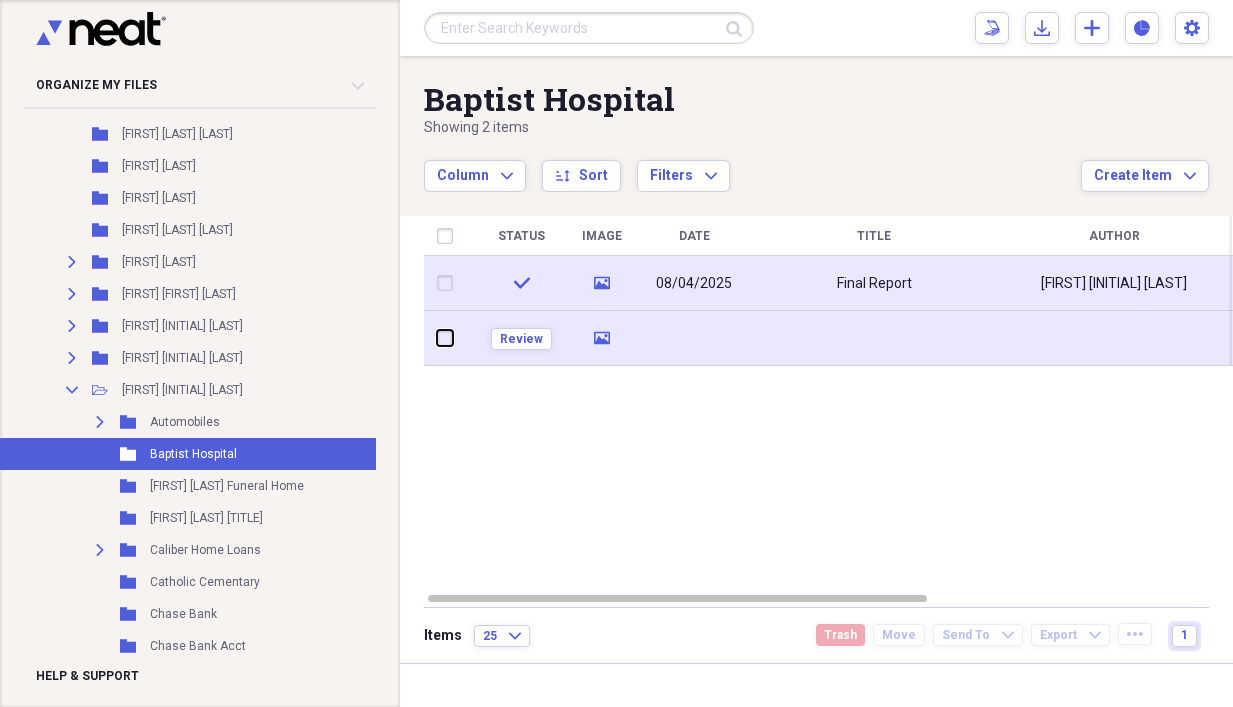 click at bounding box center (437, 338) 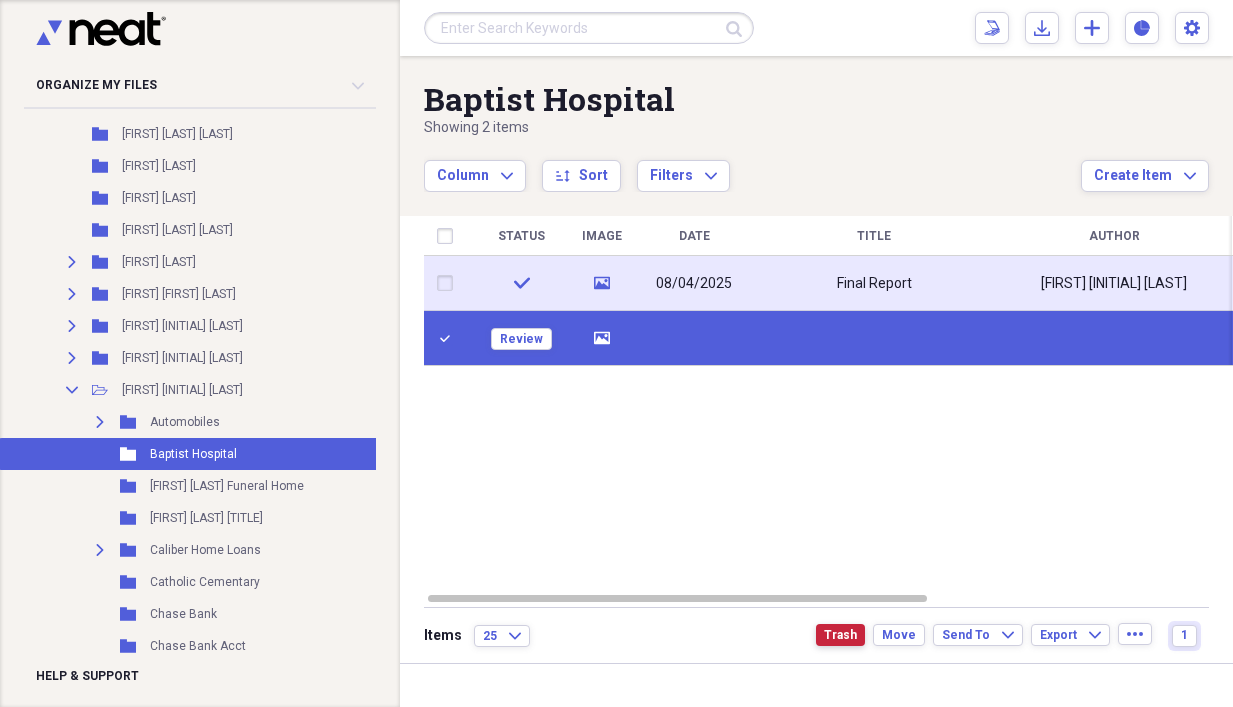 click on "Trash" at bounding box center (840, 635) 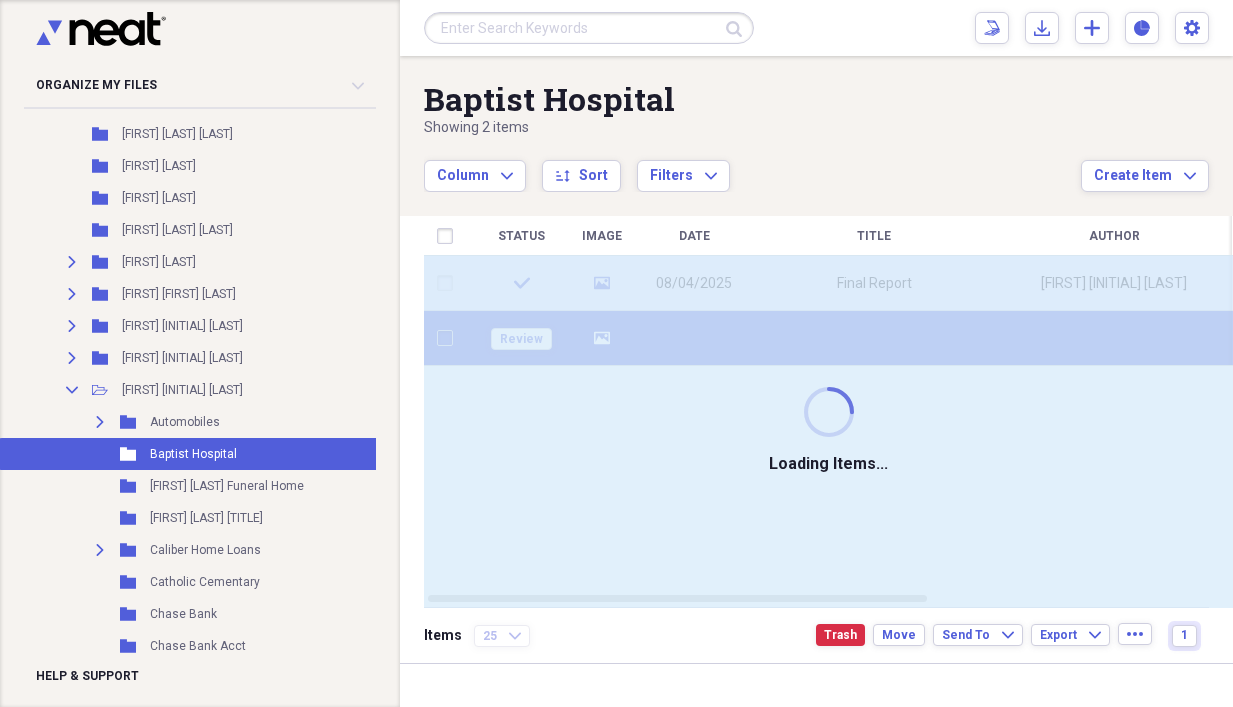 checkbox on "false" 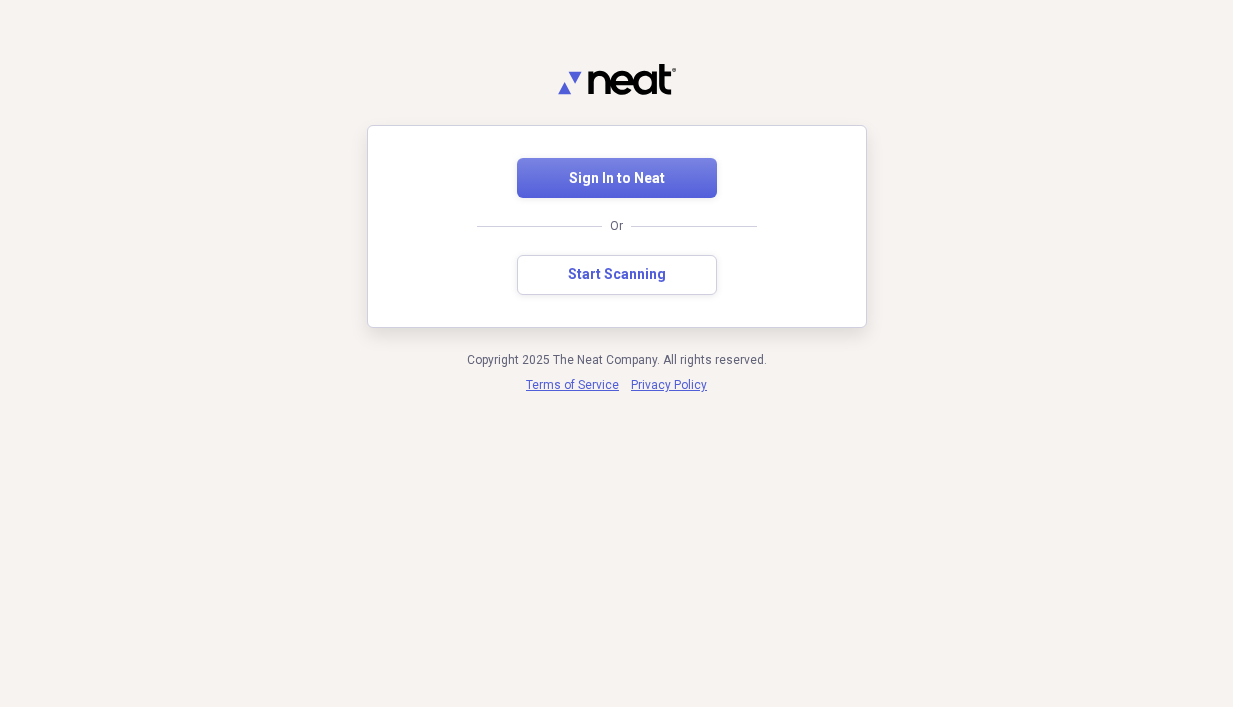 scroll, scrollTop: 0, scrollLeft: 0, axis: both 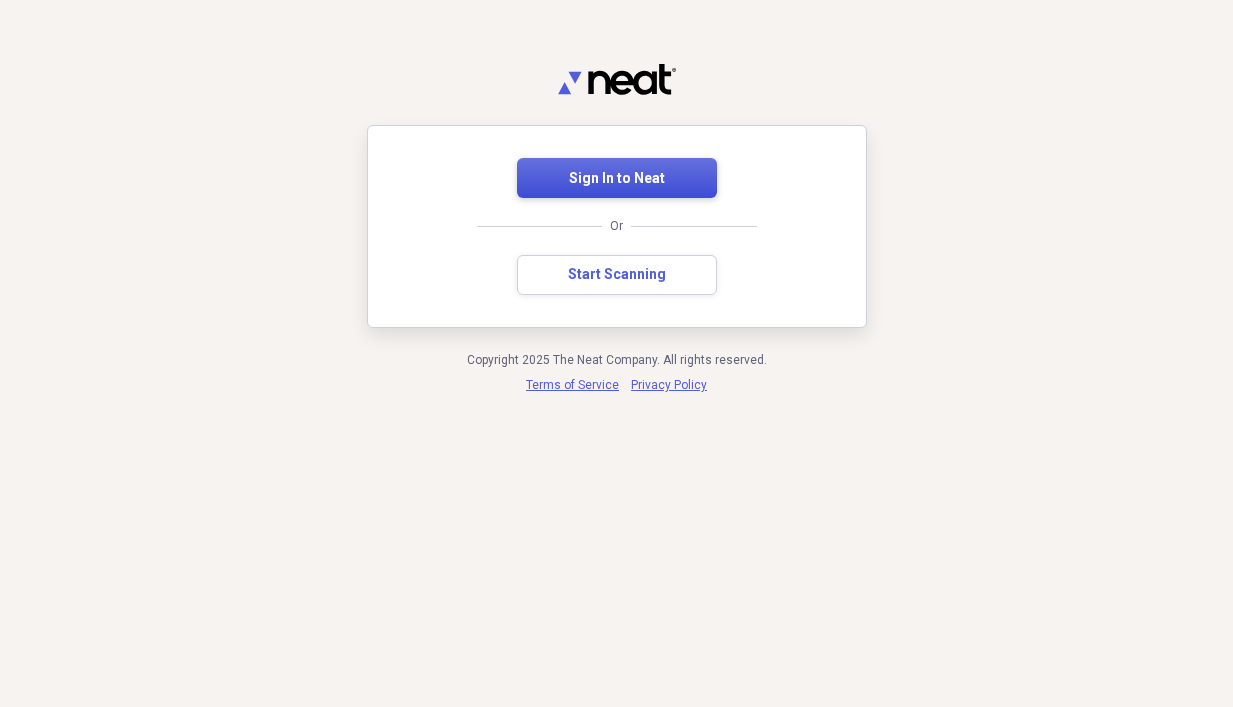 click on "Sign In to Neat" at bounding box center (617, 179) 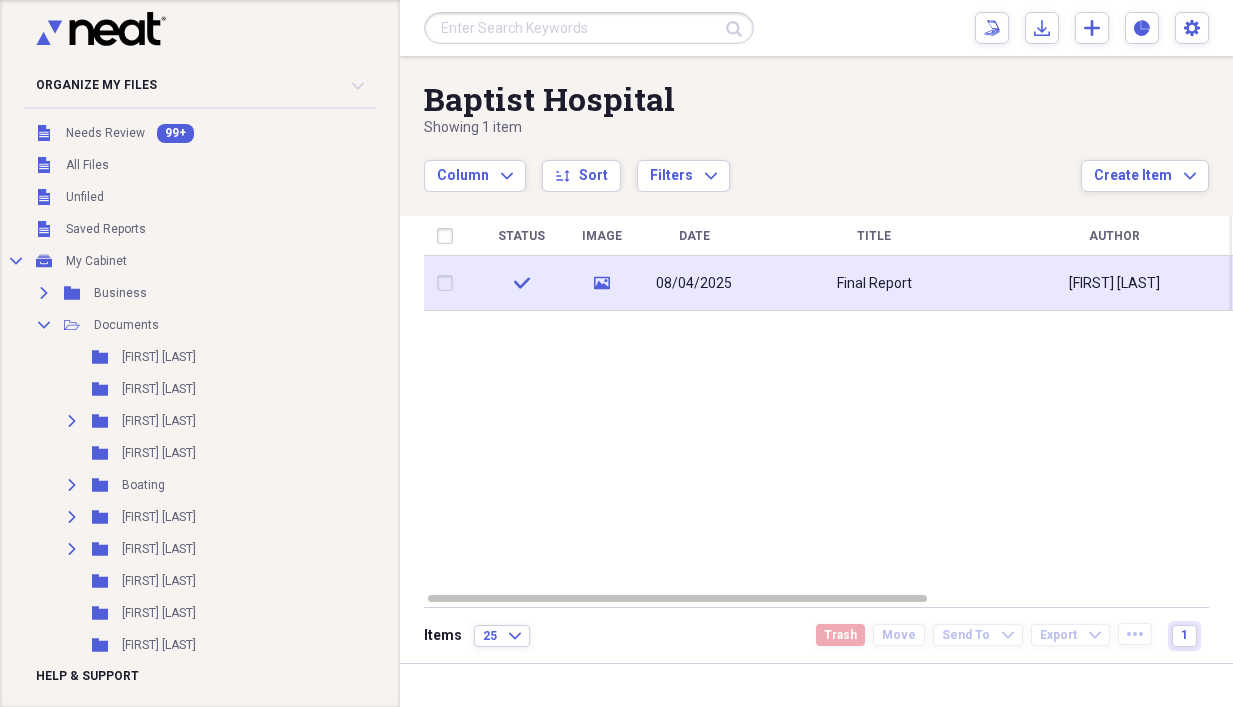 click on "08/04/2025" at bounding box center [694, 283] 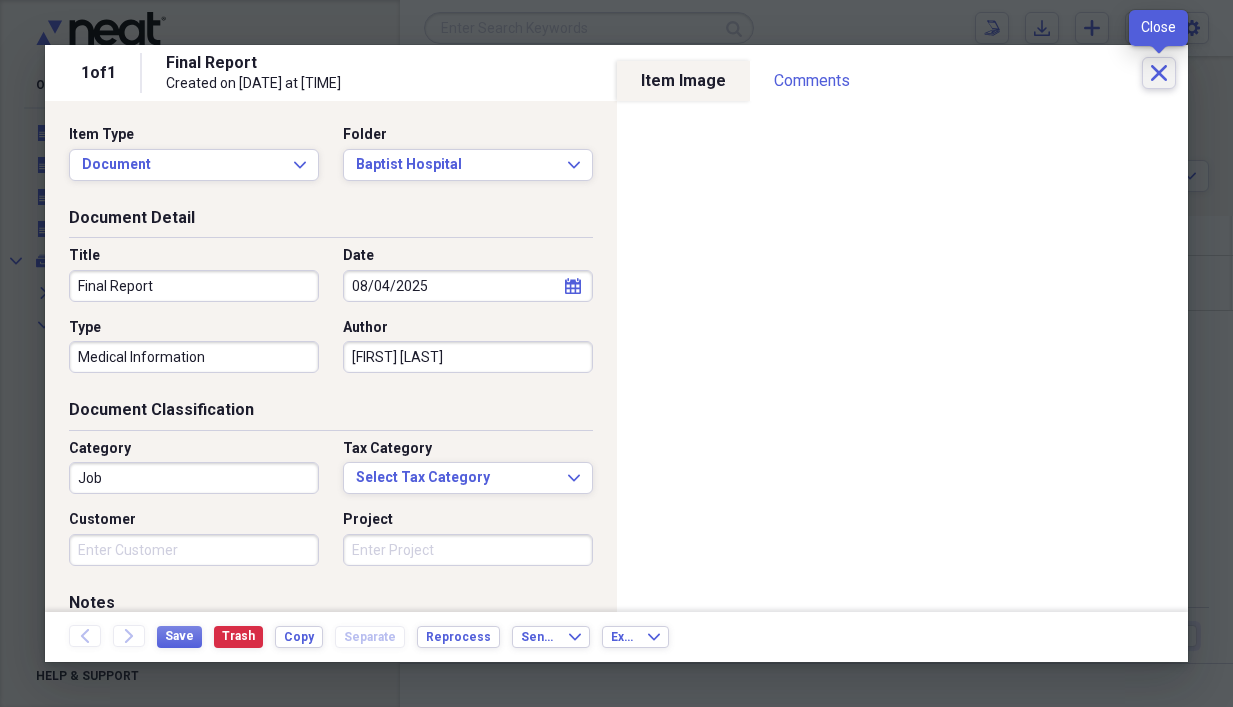 click on "Close" at bounding box center [1159, 73] 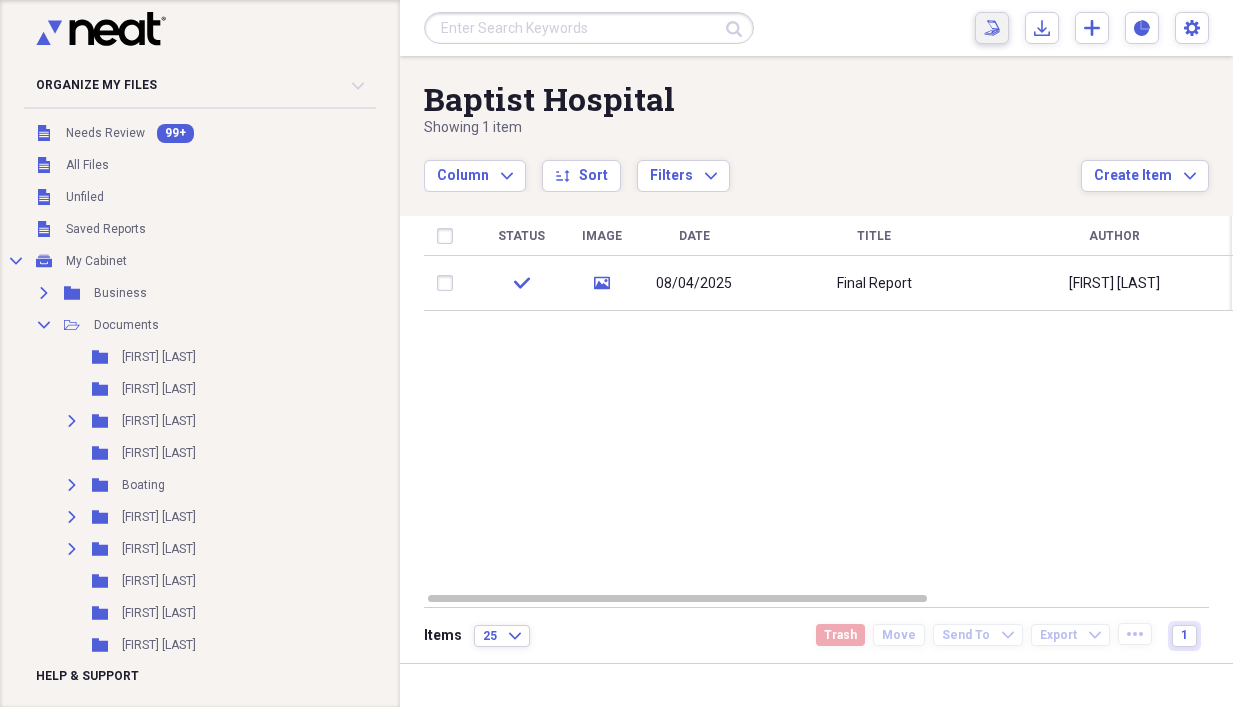 click on "Scan Scan" at bounding box center [992, 28] 